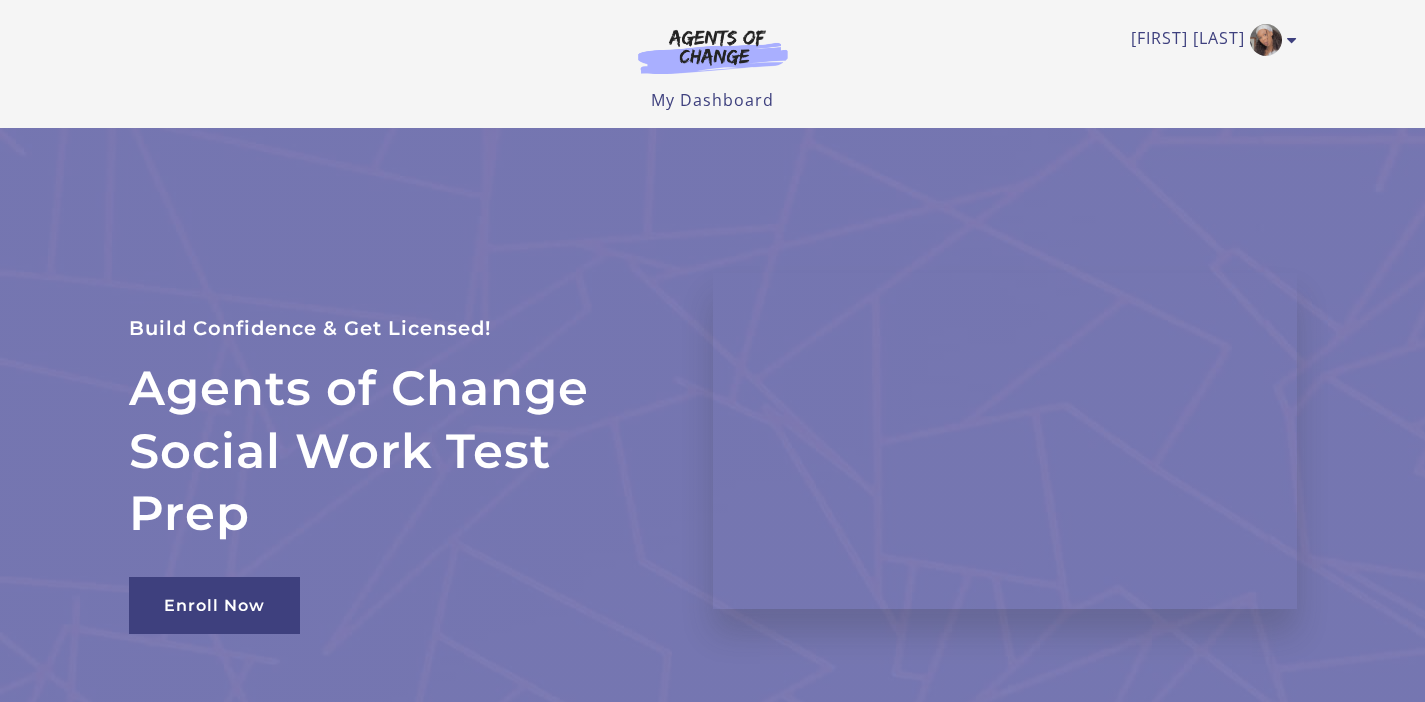 scroll, scrollTop: 0, scrollLeft: 0, axis: both 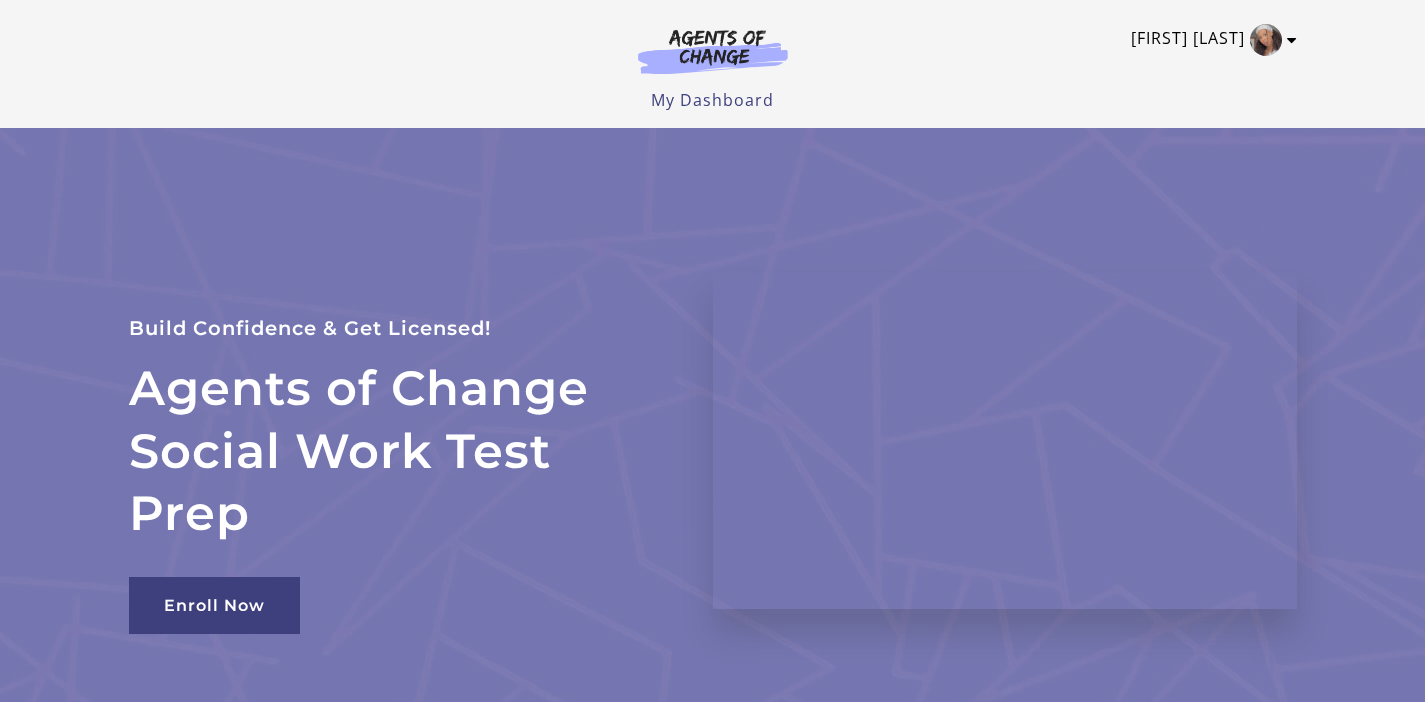 click at bounding box center [1266, 40] 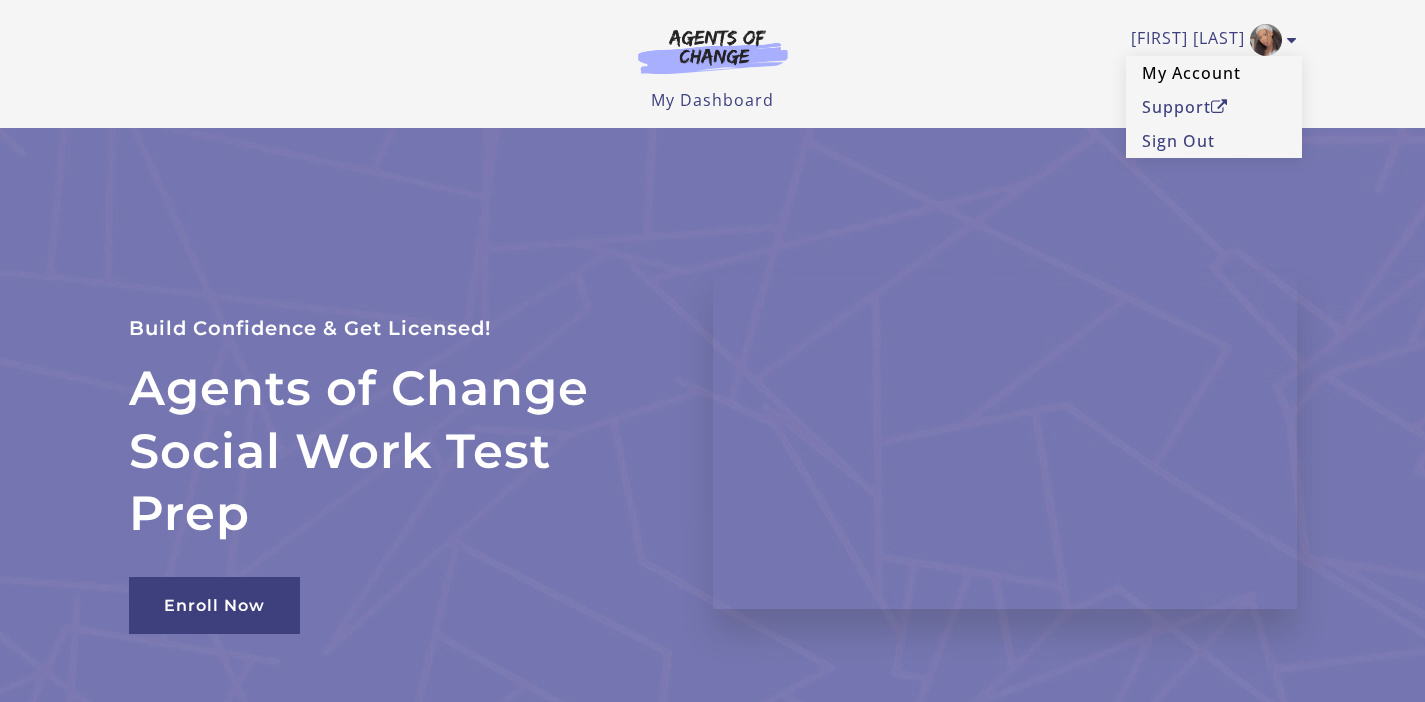 click on "My Account" at bounding box center (1214, 73) 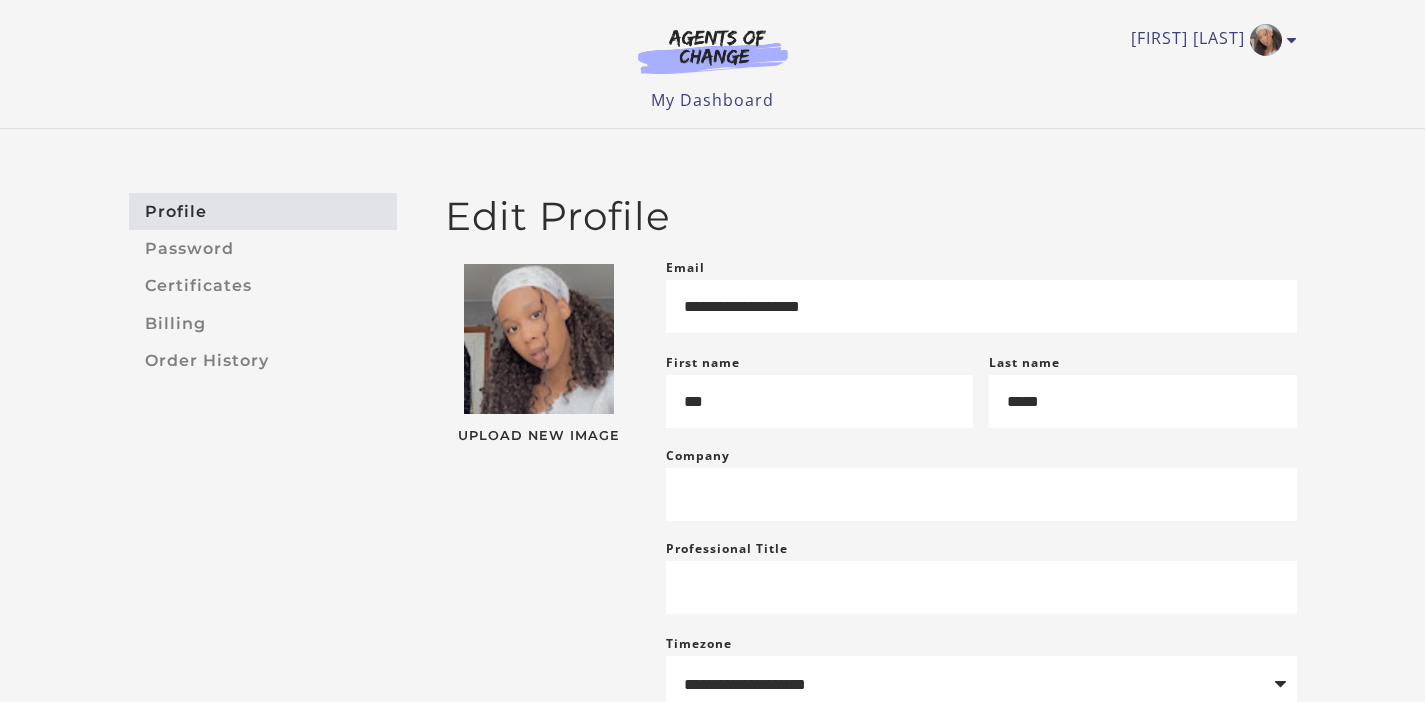 scroll, scrollTop: 0, scrollLeft: 0, axis: both 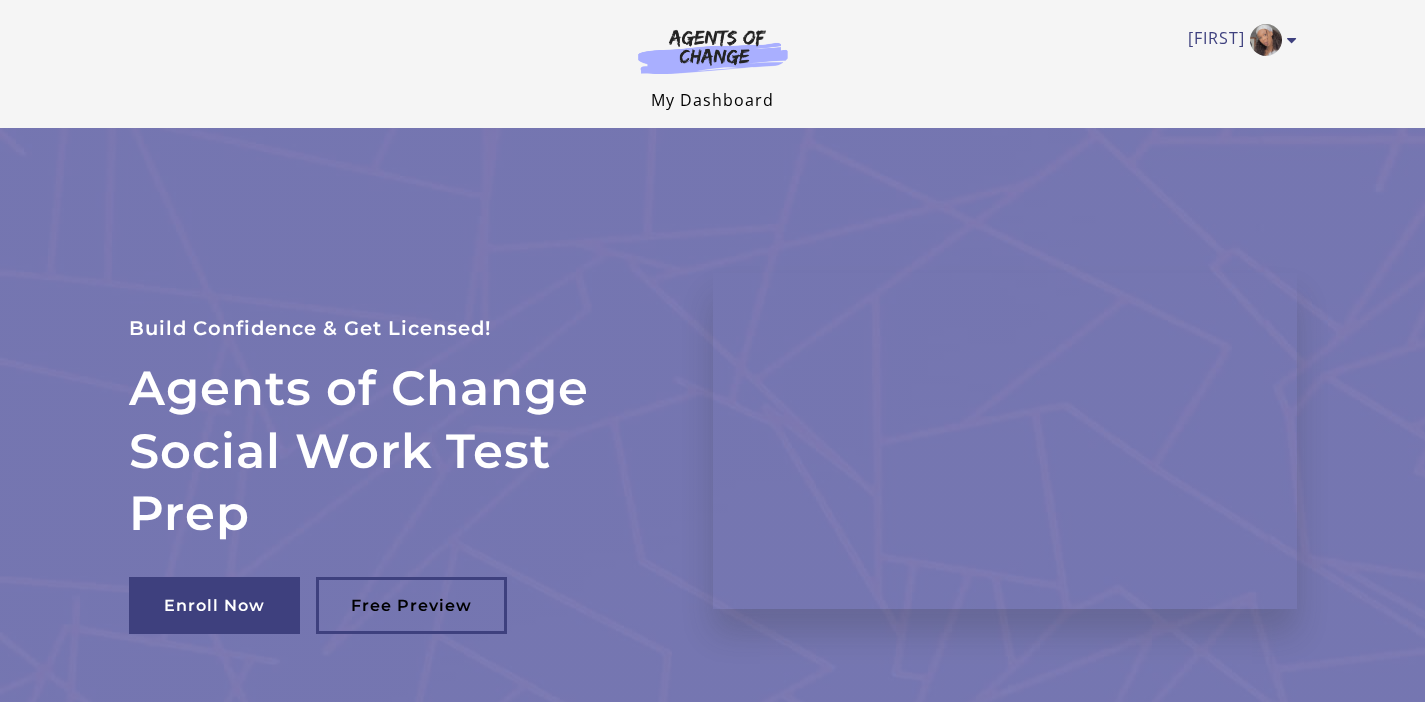 click on "My Dashboard" at bounding box center (712, 100) 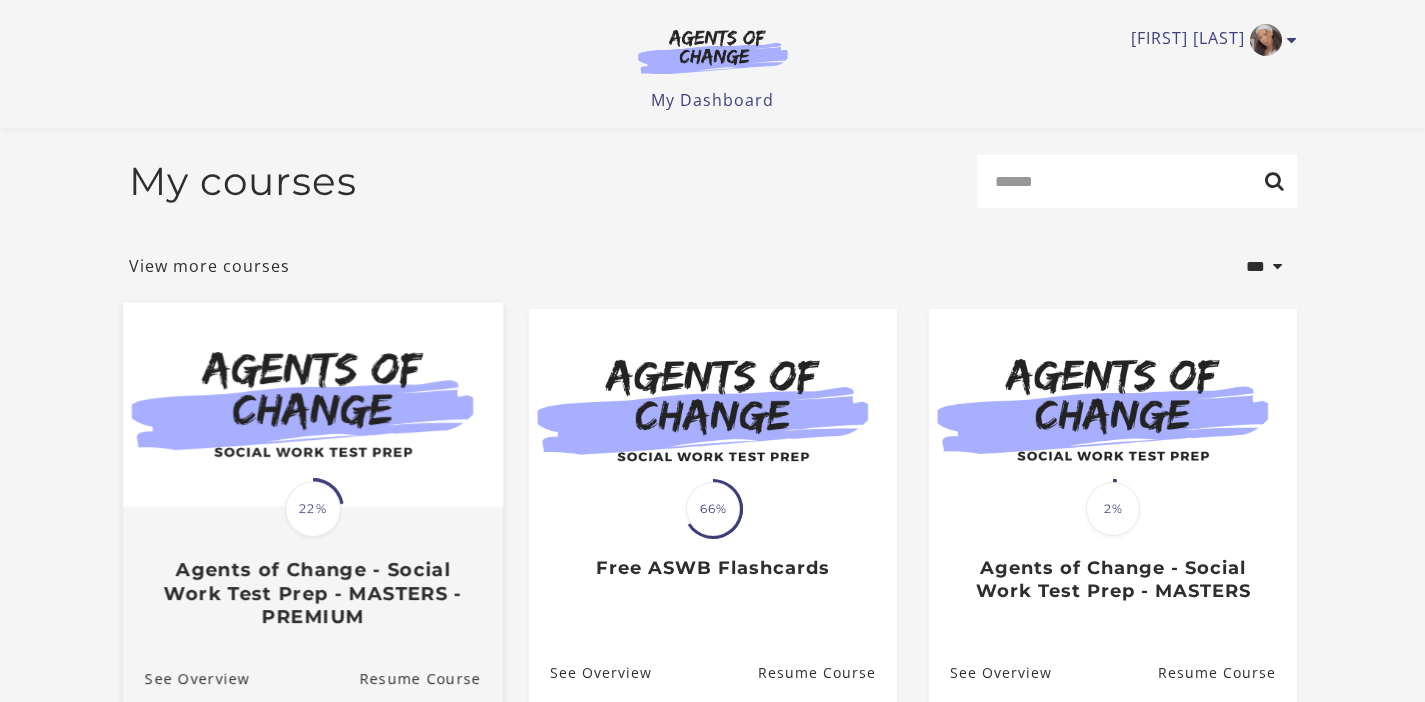 scroll, scrollTop: 218, scrollLeft: 0, axis: vertical 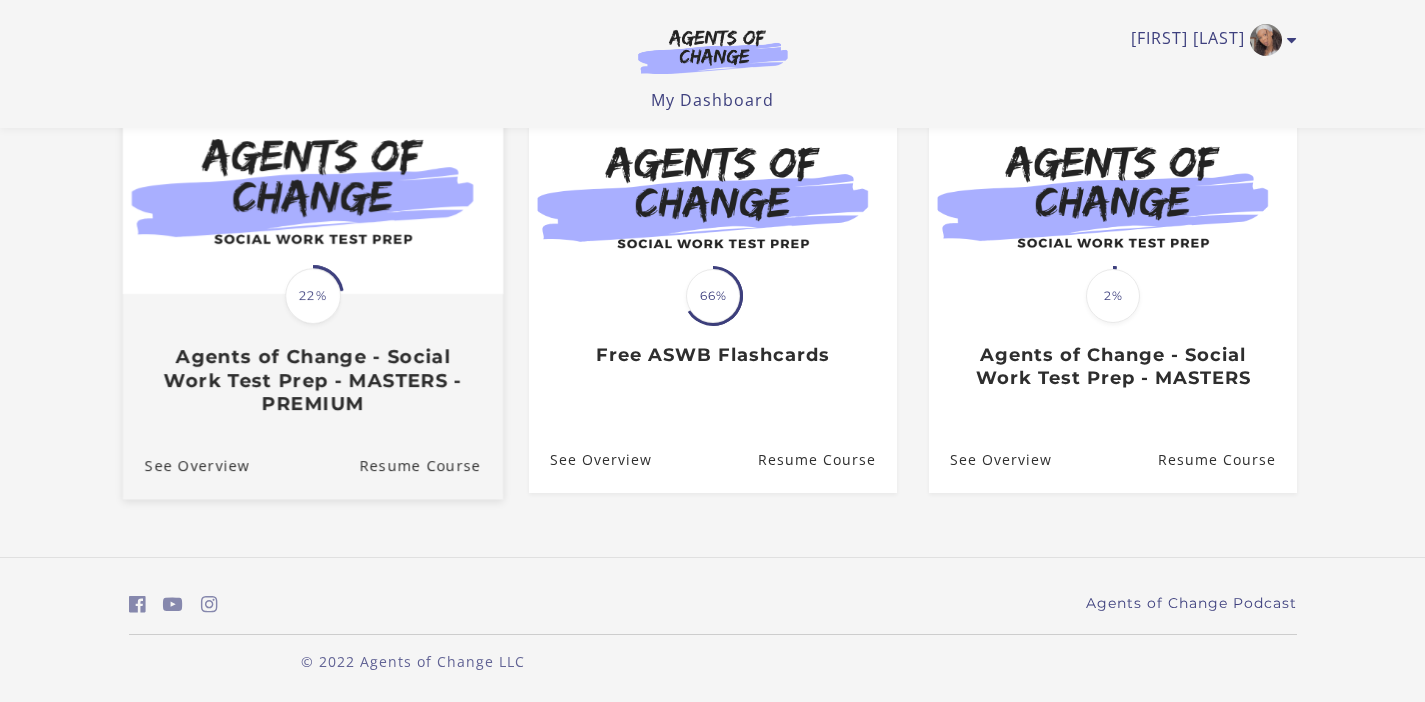 click on "22%" at bounding box center (313, 296) 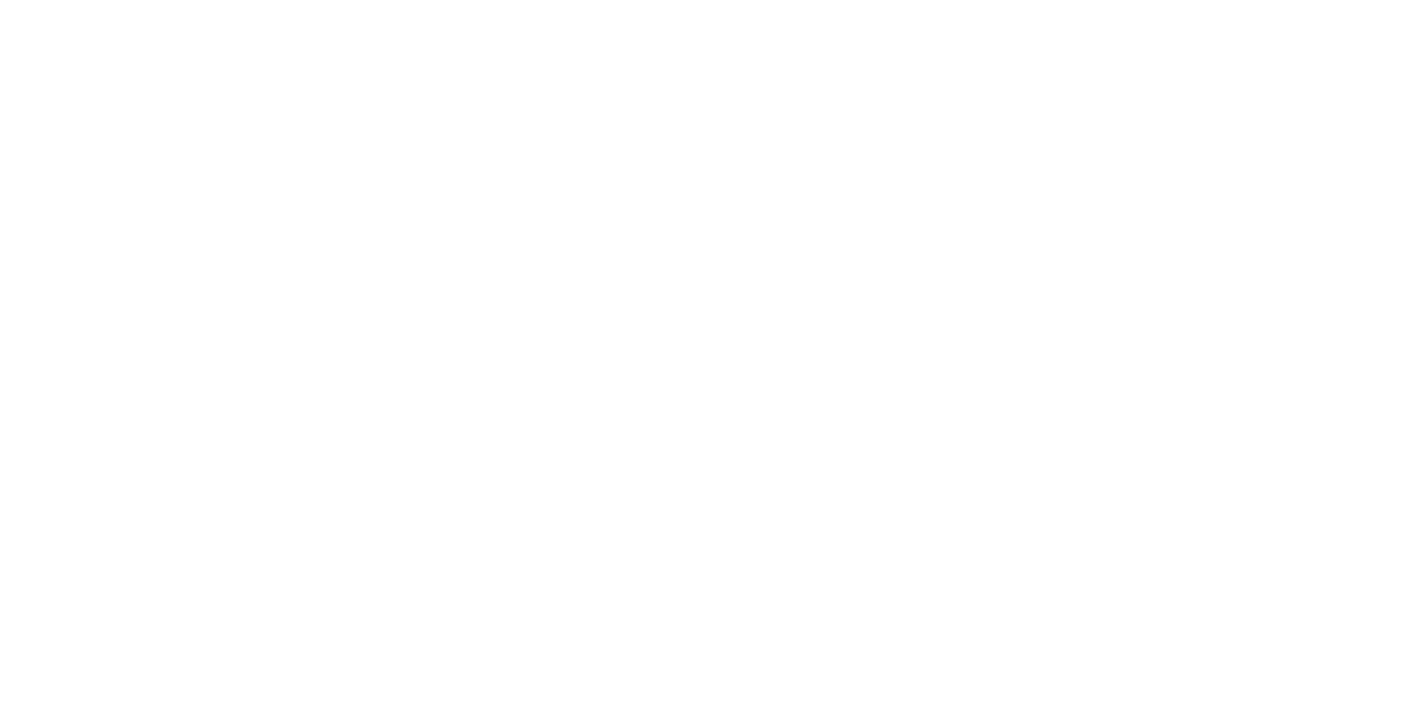 scroll, scrollTop: 0, scrollLeft: 0, axis: both 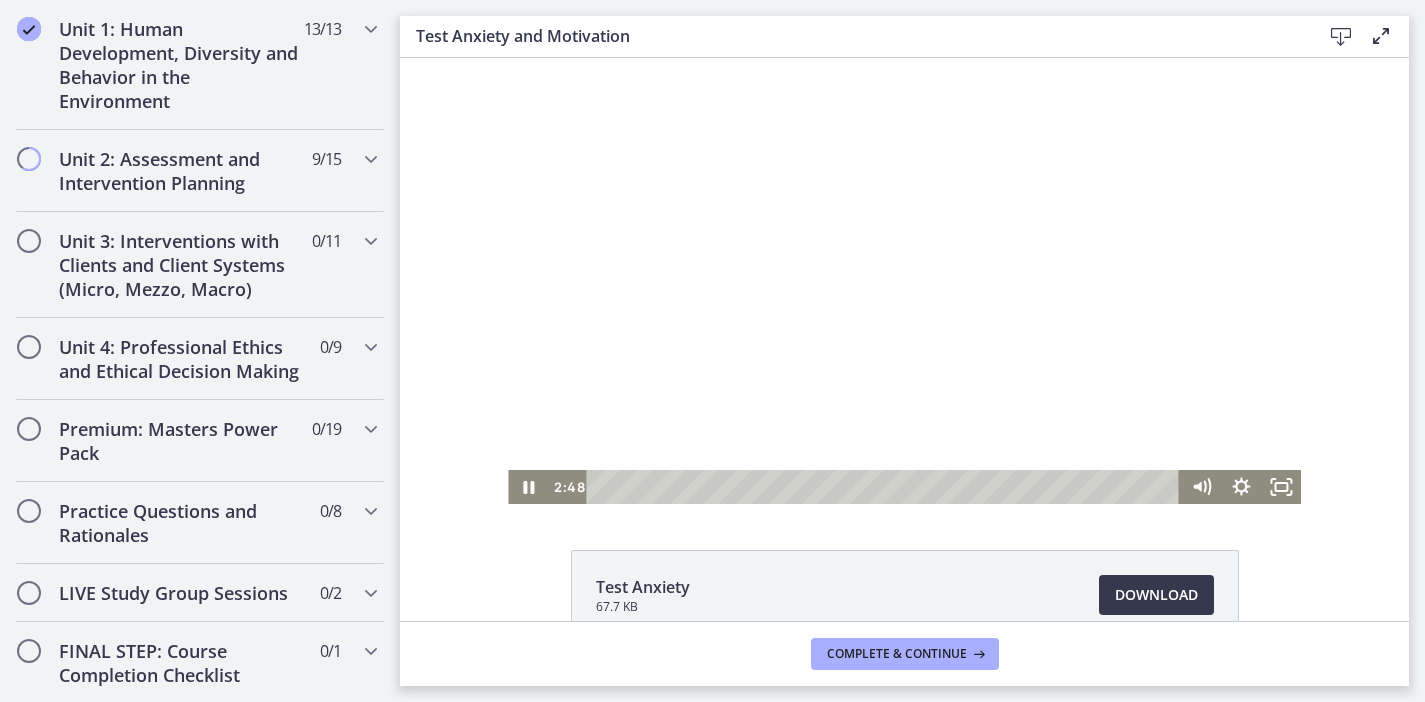 click at bounding box center (904, 281) 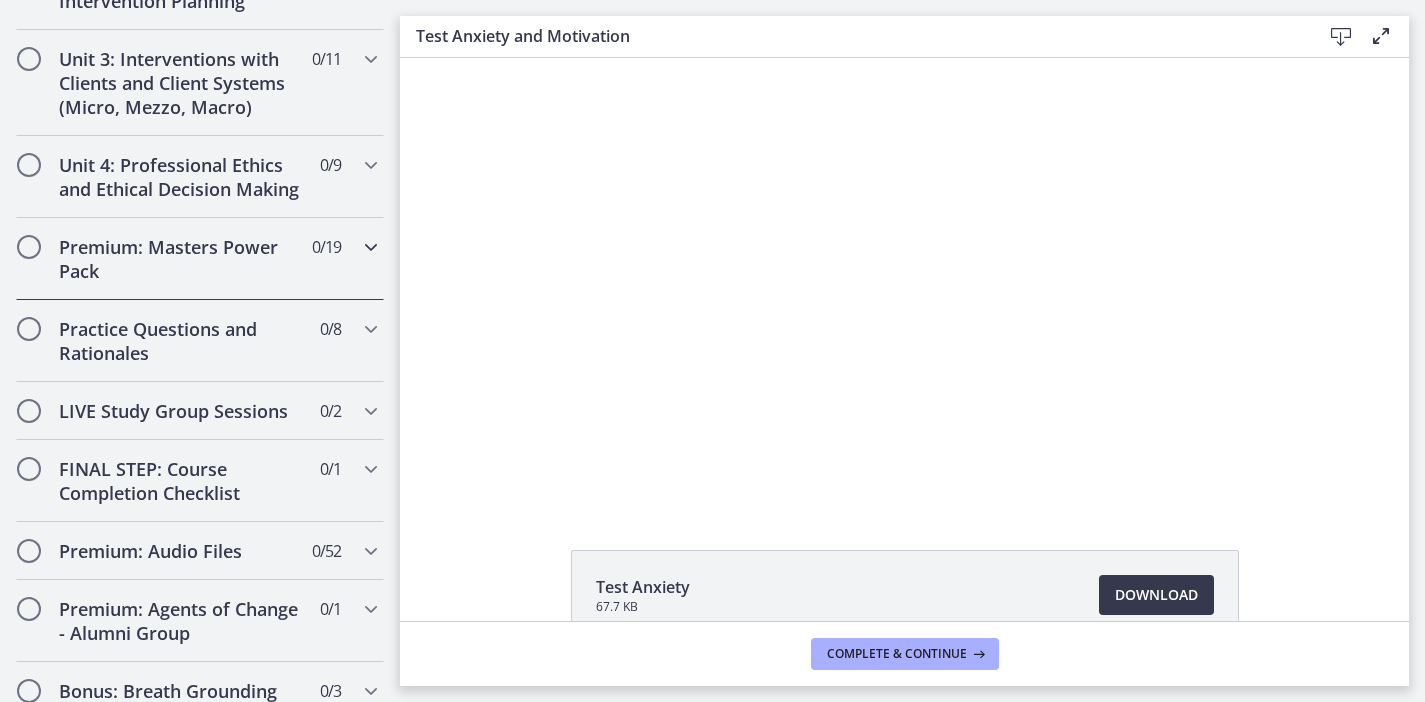 scroll, scrollTop: 1306, scrollLeft: 0, axis: vertical 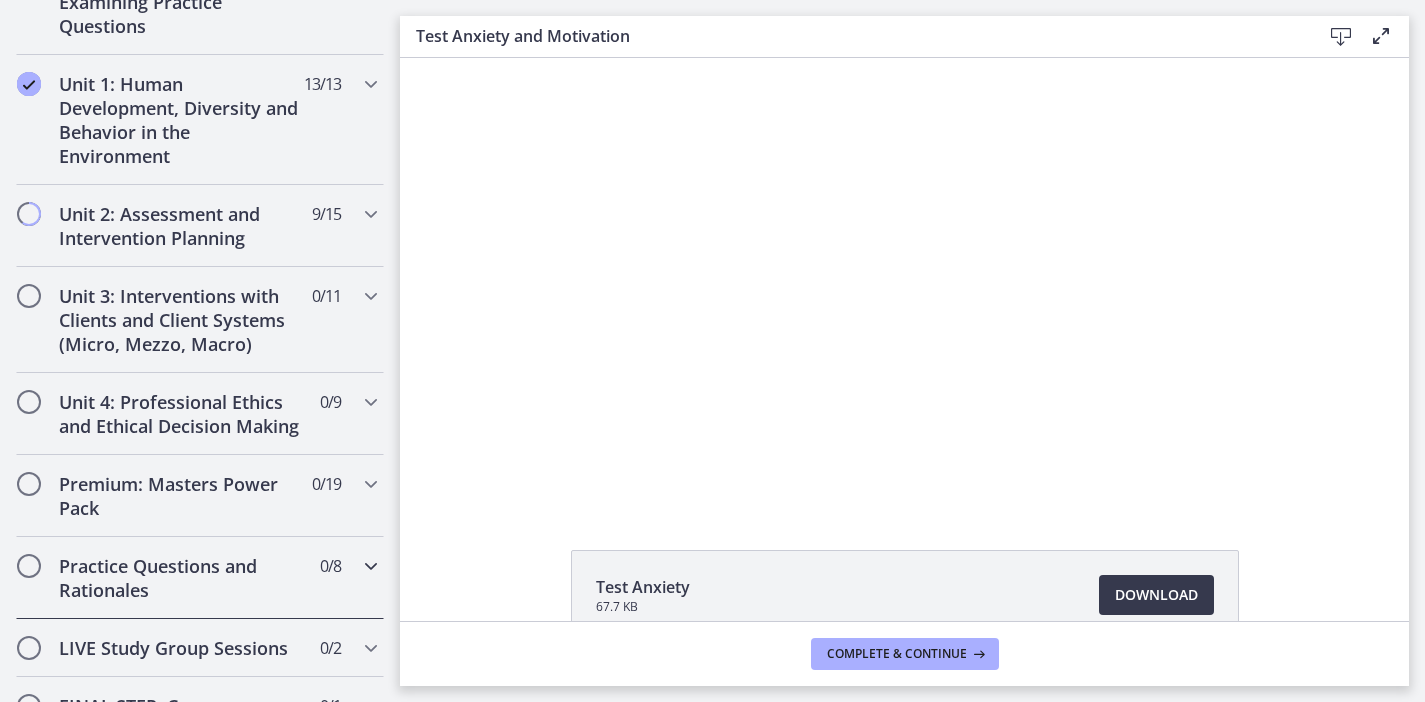 click on "Practice Questions and Rationales" at bounding box center (181, 578) 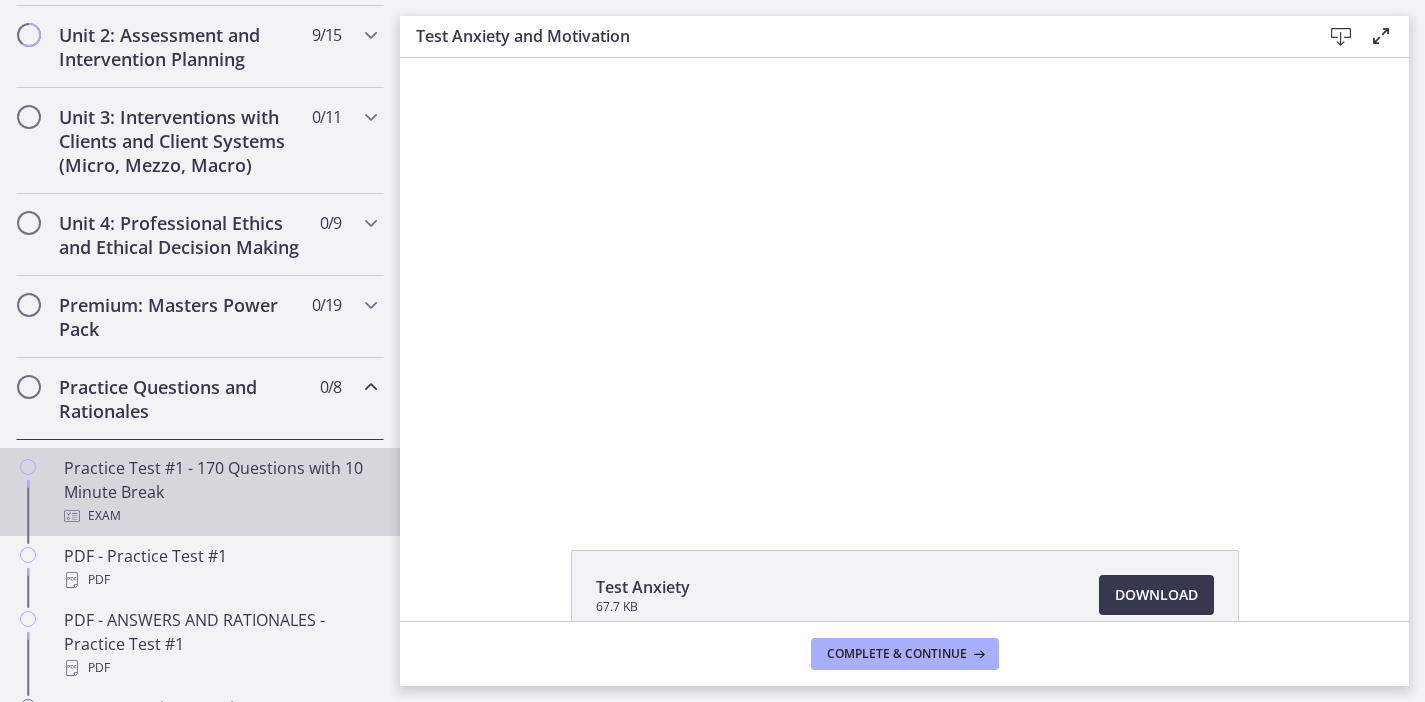 scroll, scrollTop: 707, scrollLeft: 0, axis: vertical 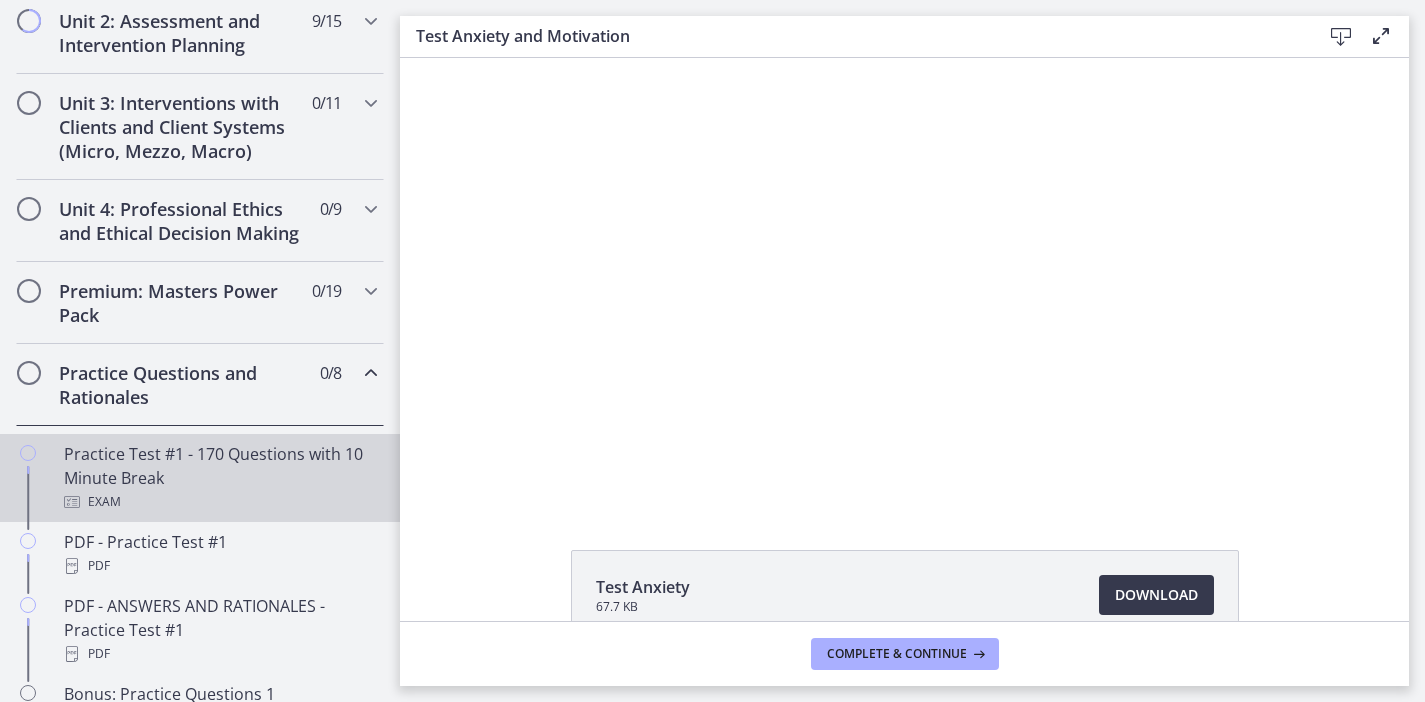 click on "Practice Test #1 - 170 Questions with 10 Minute Break
Exam" at bounding box center [220, 478] 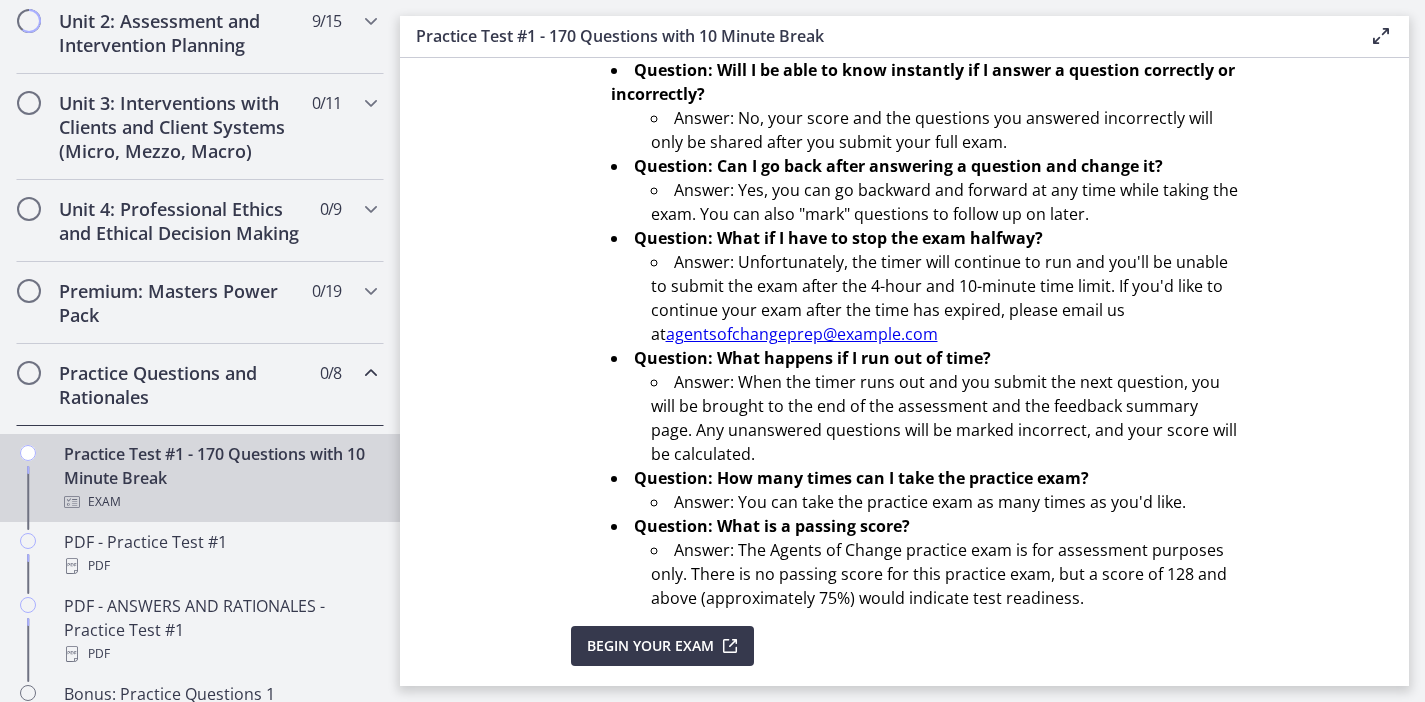 scroll, scrollTop: 680, scrollLeft: 0, axis: vertical 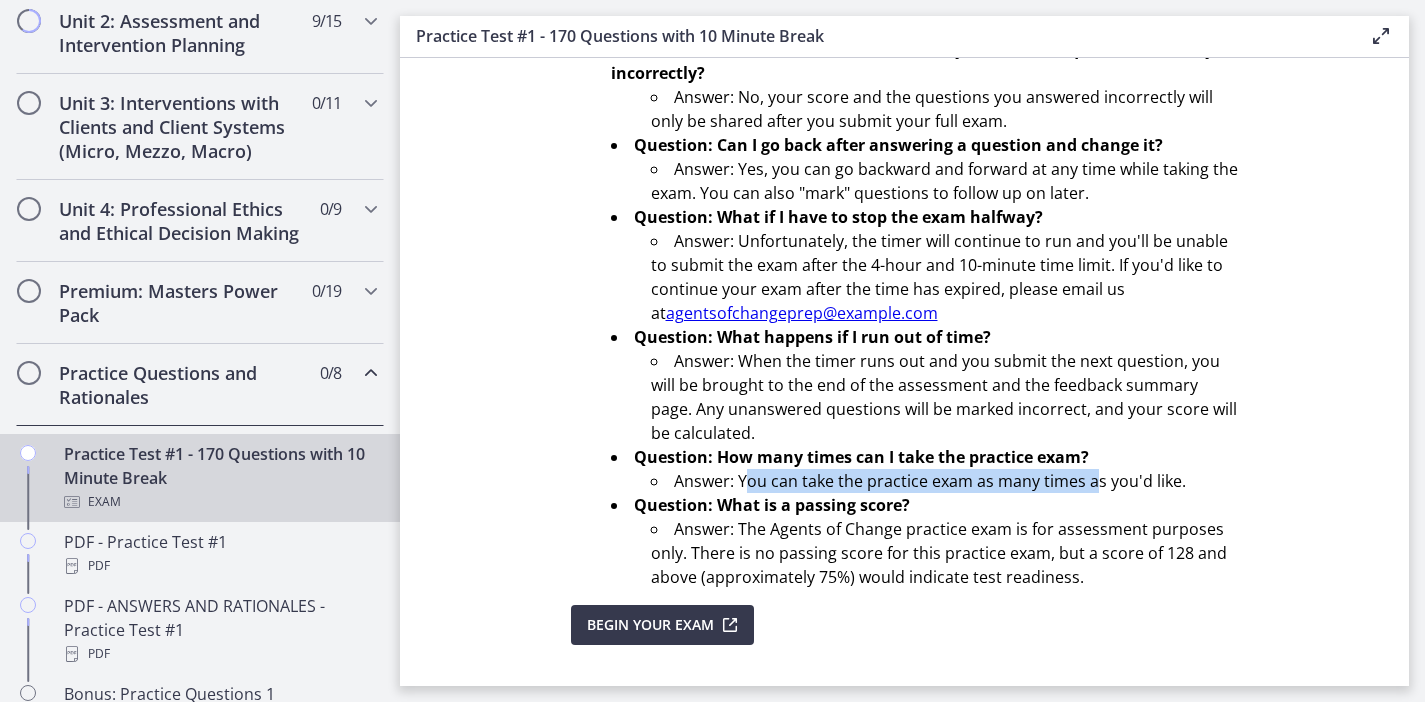 drag, startPoint x: 746, startPoint y: 470, endPoint x: 1091, endPoint y: 476, distance: 345.0522 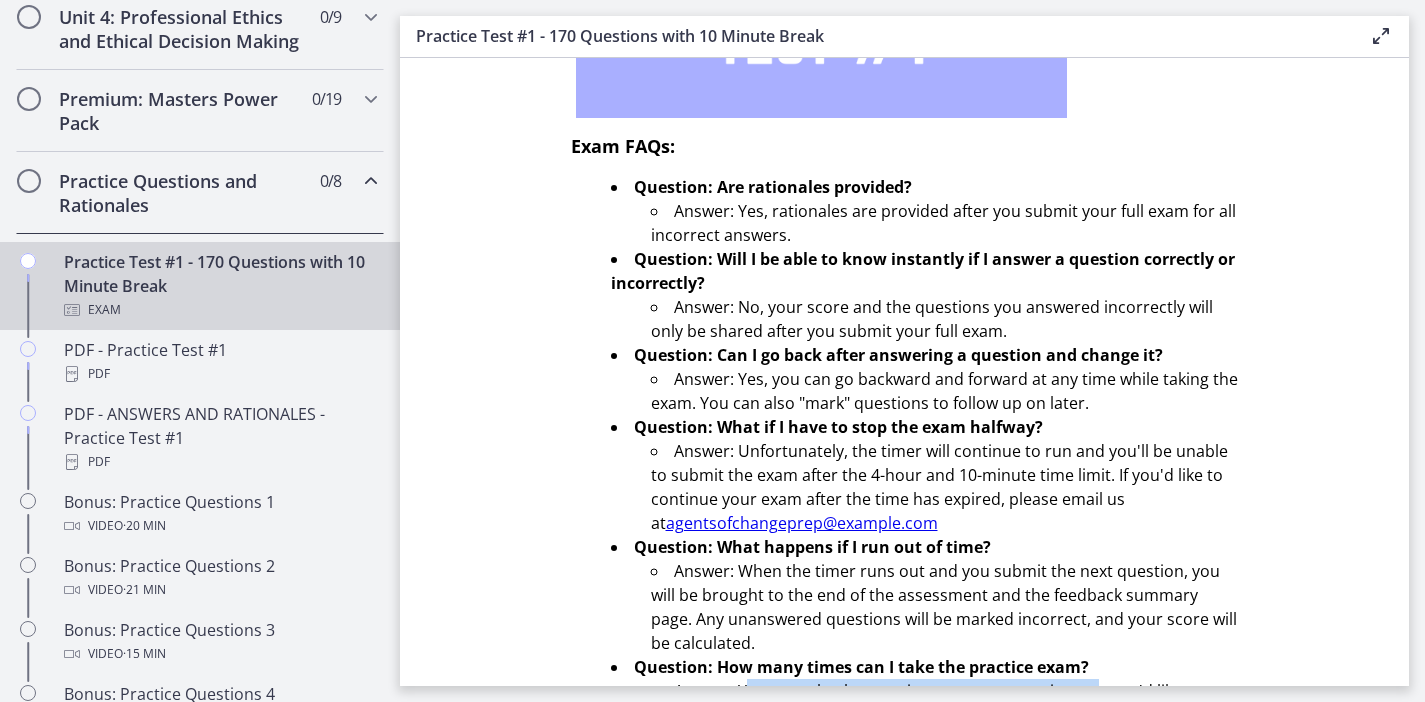 scroll, scrollTop: 469, scrollLeft: 0, axis: vertical 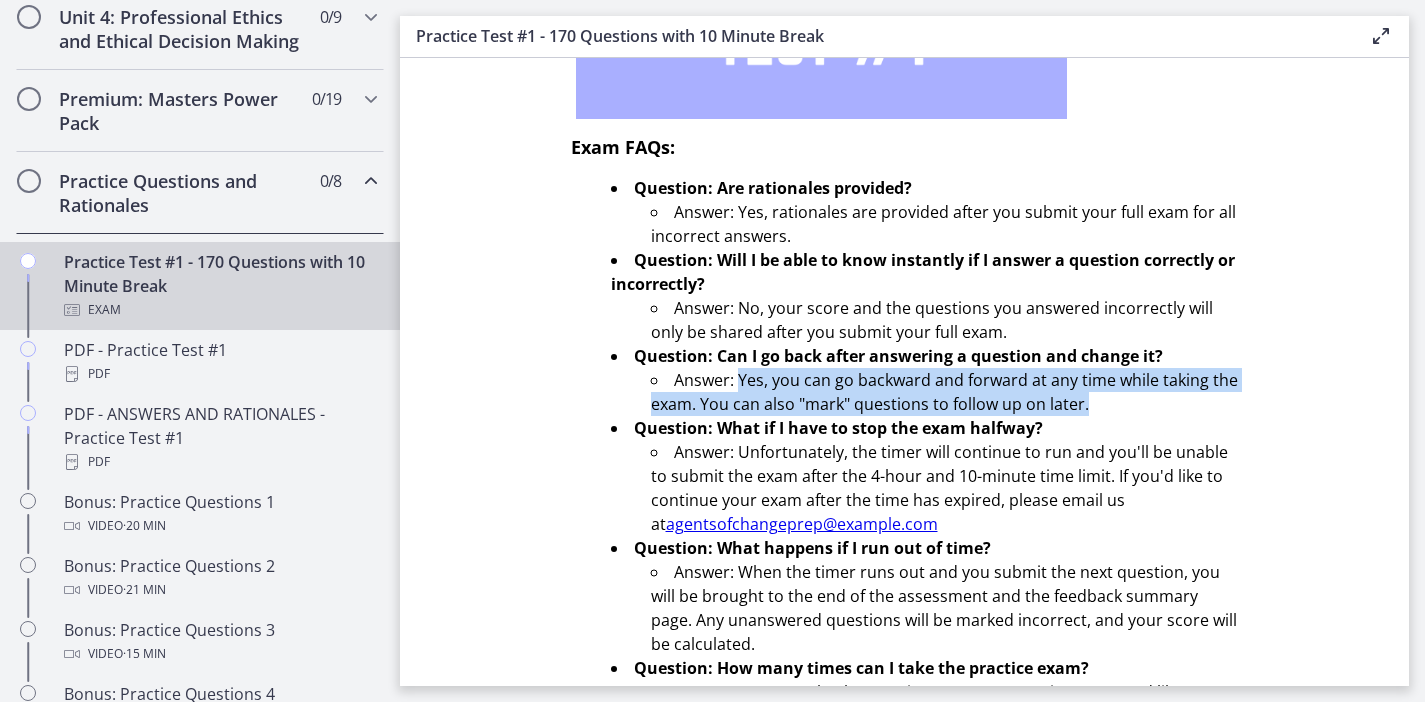 drag, startPoint x: 736, startPoint y: 375, endPoint x: 1102, endPoint y: 408, distance: 367.48468 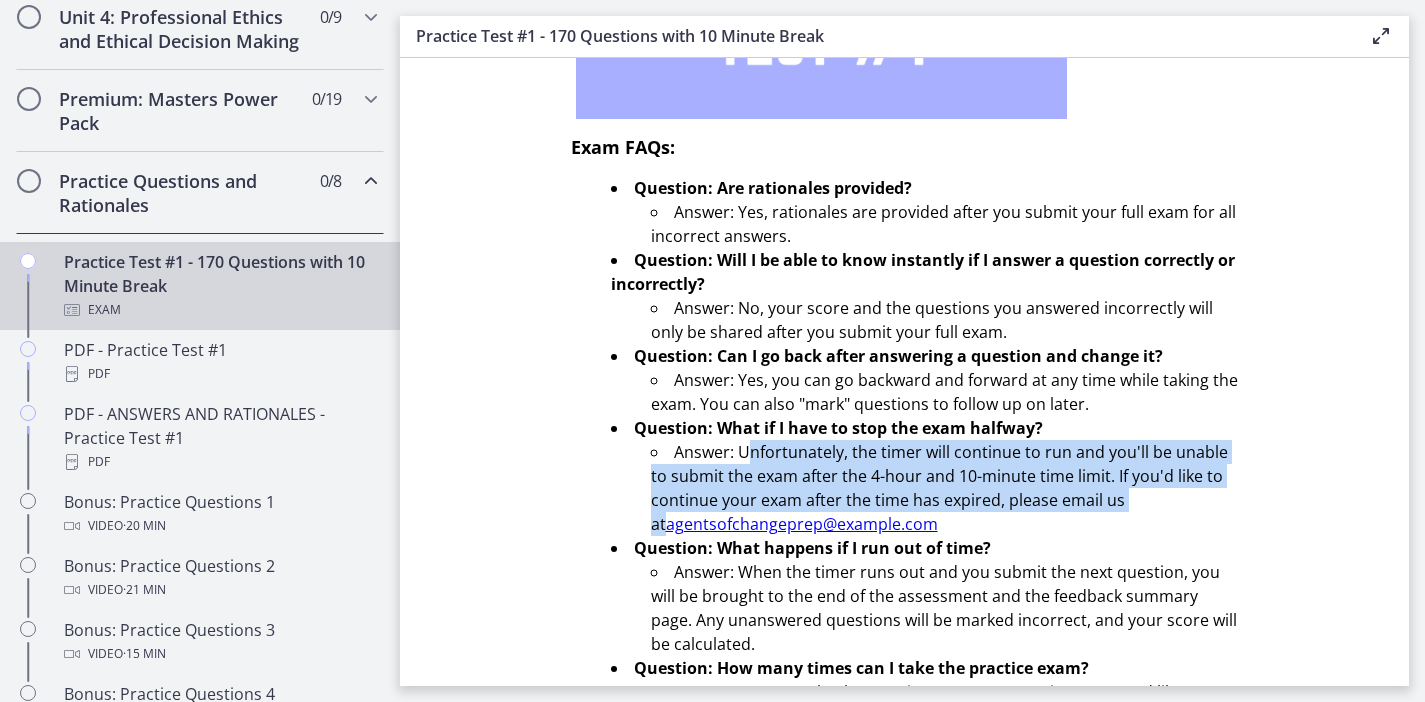 drag, startPoint x: 743, startPoint y: 447, endPoint x: 1164, endPoint y: 496, distance: 423.84195 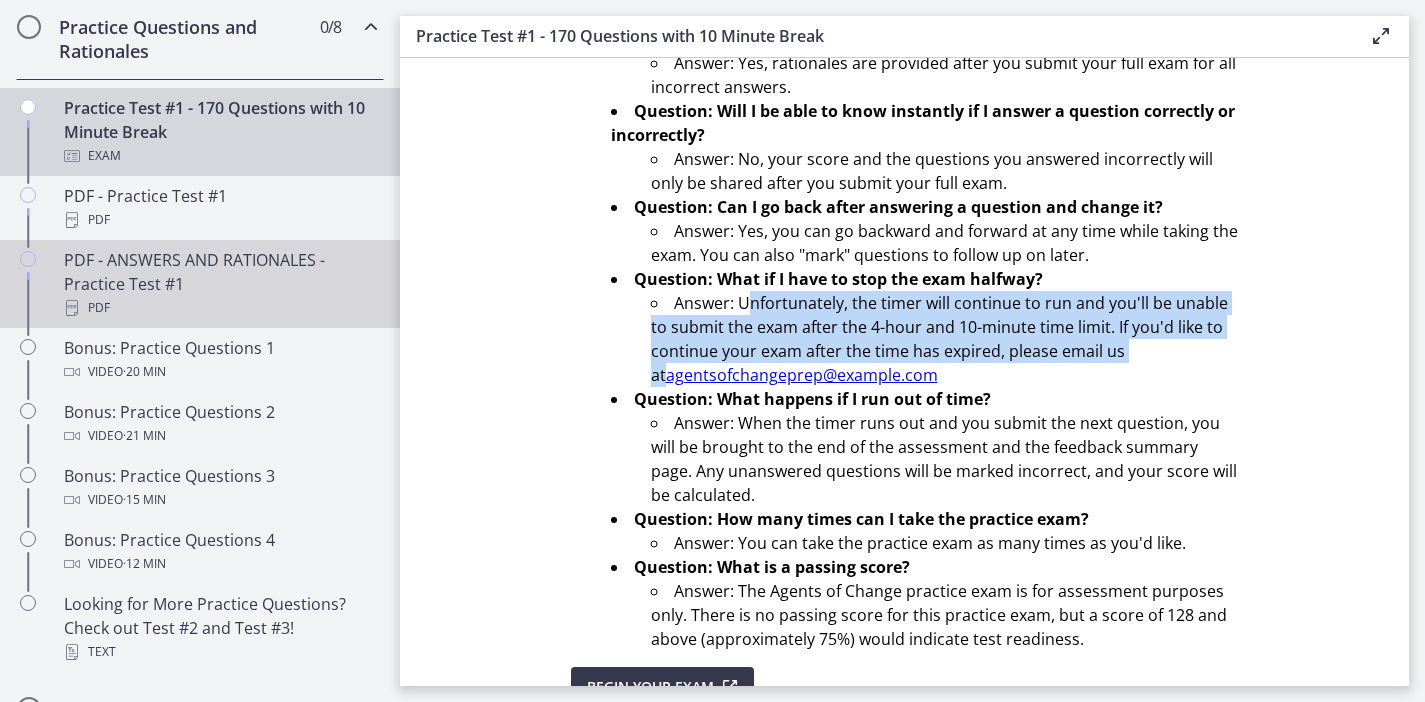 scroll, scrollTop: 1061, scrollLeft: 0, axis: vertical 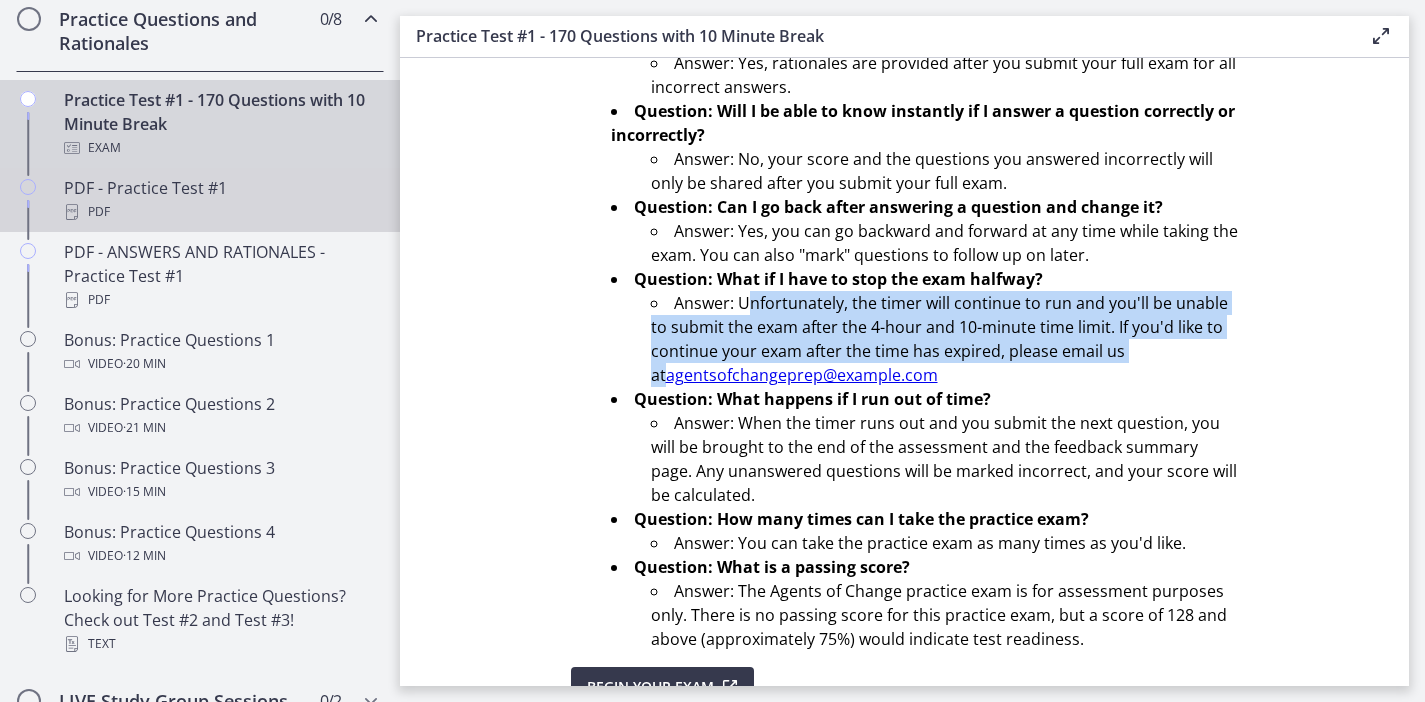click on "PDF" at bounding box center [220, 212] 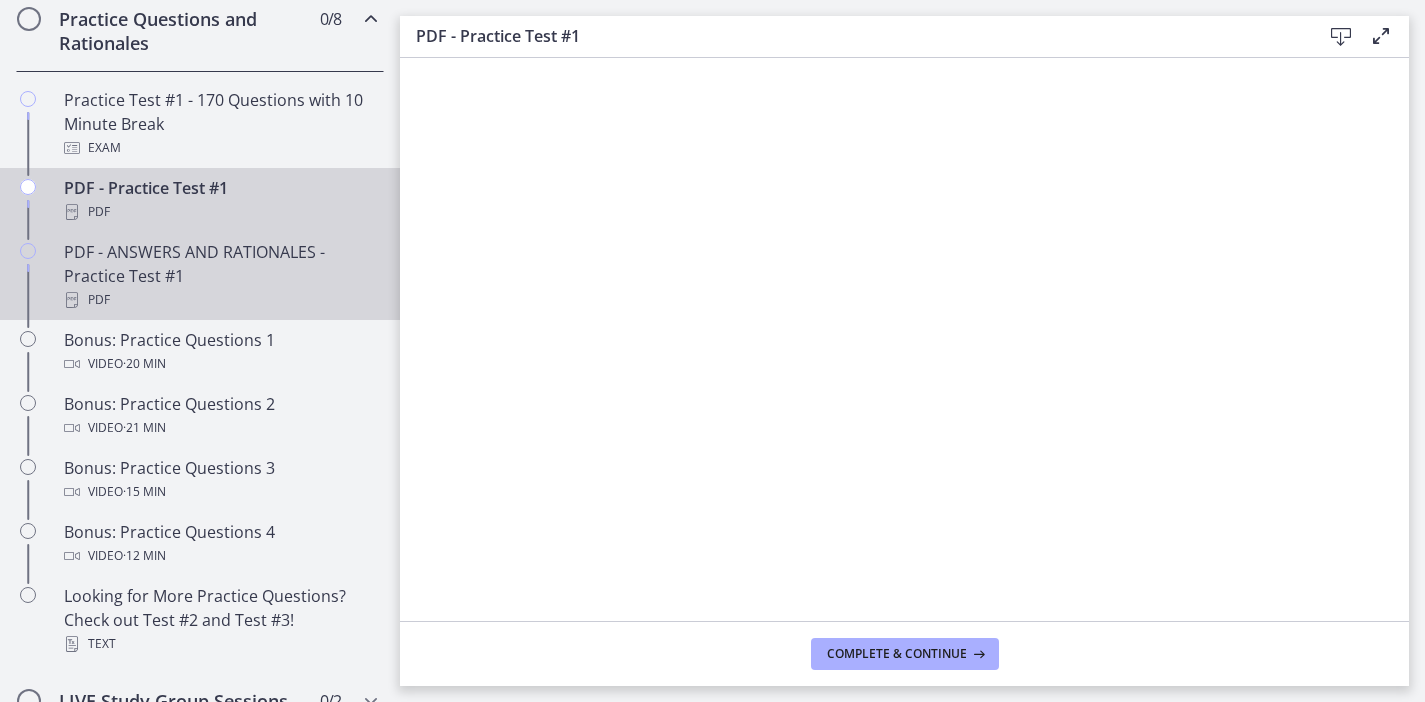 click on "PDF - ANSWERS AND RATIONALES - Practice Test #1
PDF" at bounding box center (220, 276) 